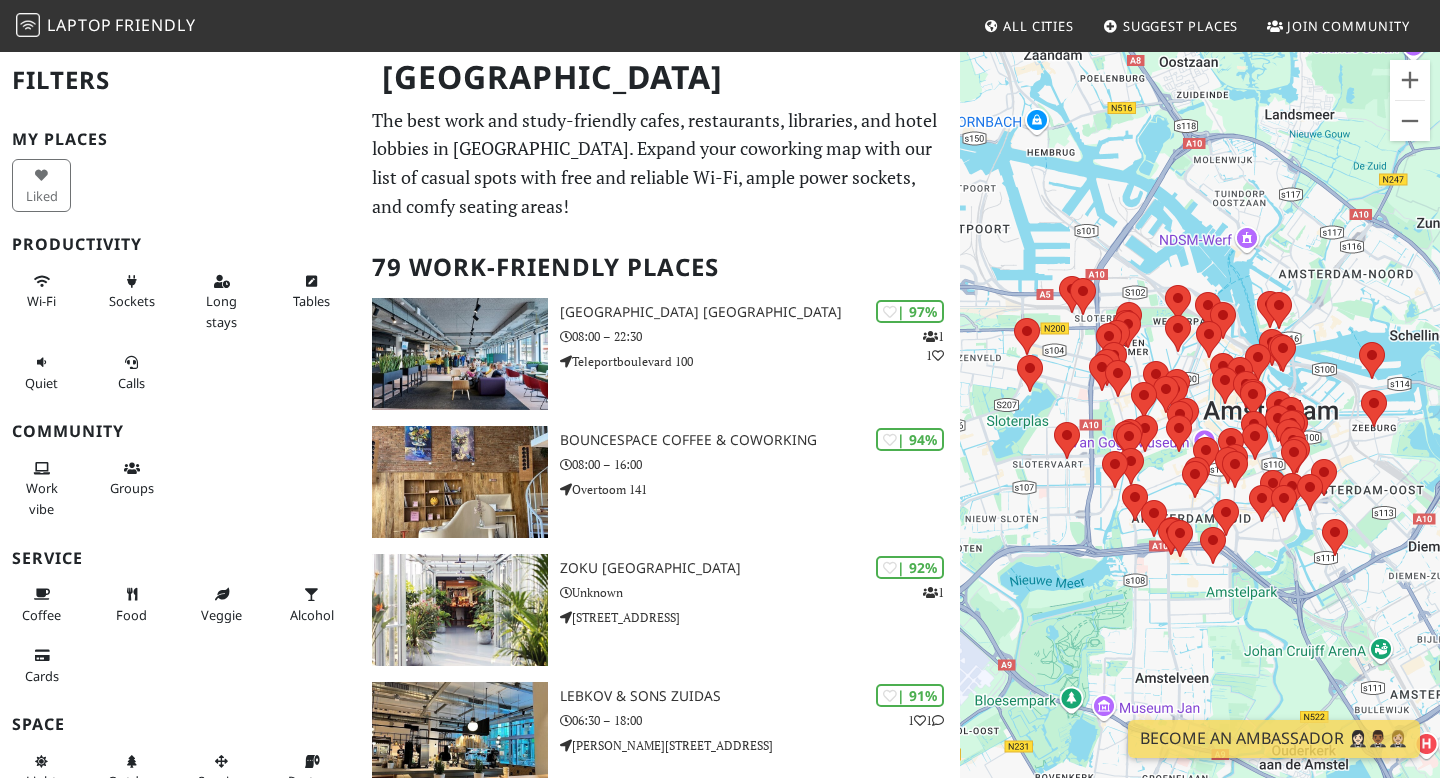scroll, scrollTop: 0, scrollLeft: 0, axis: both 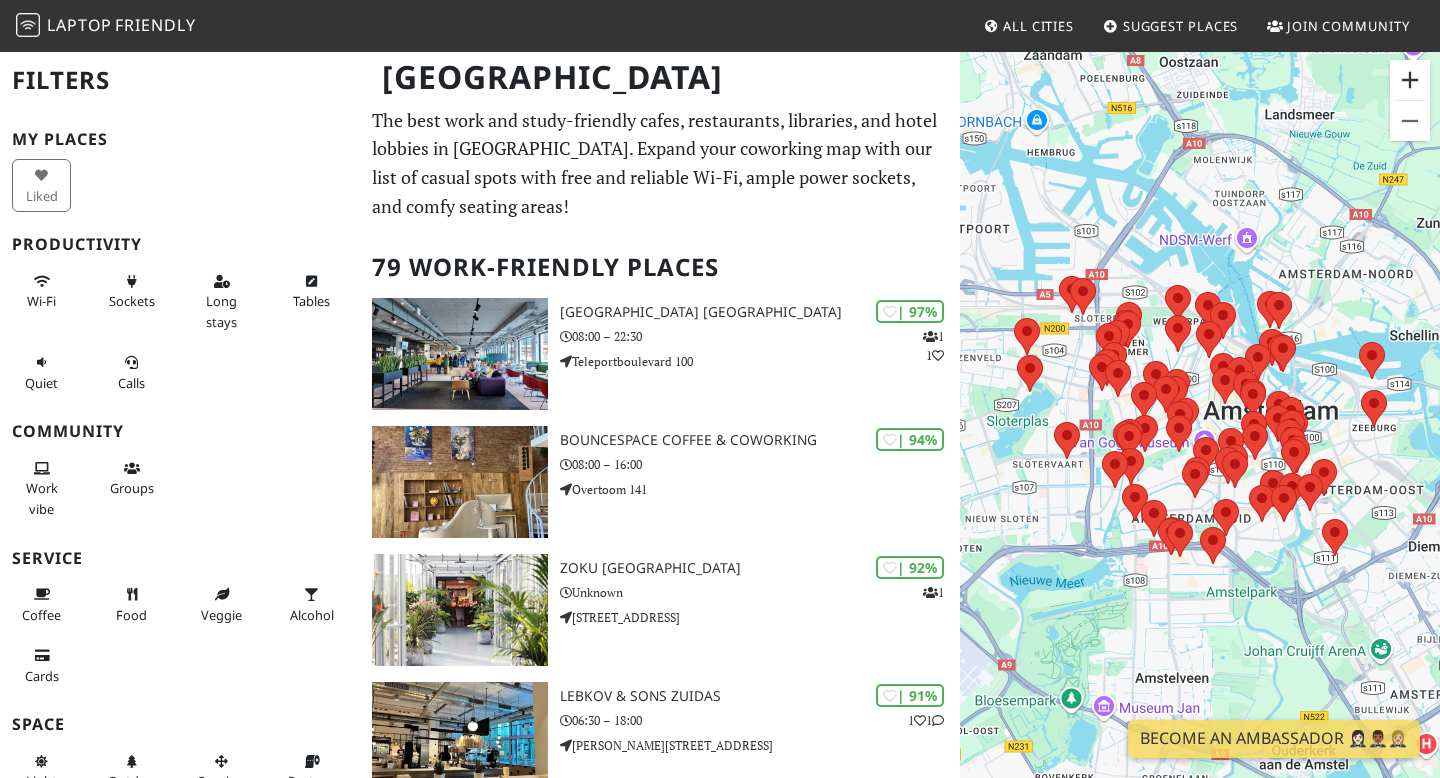 click at bounding box center [1410, 80] 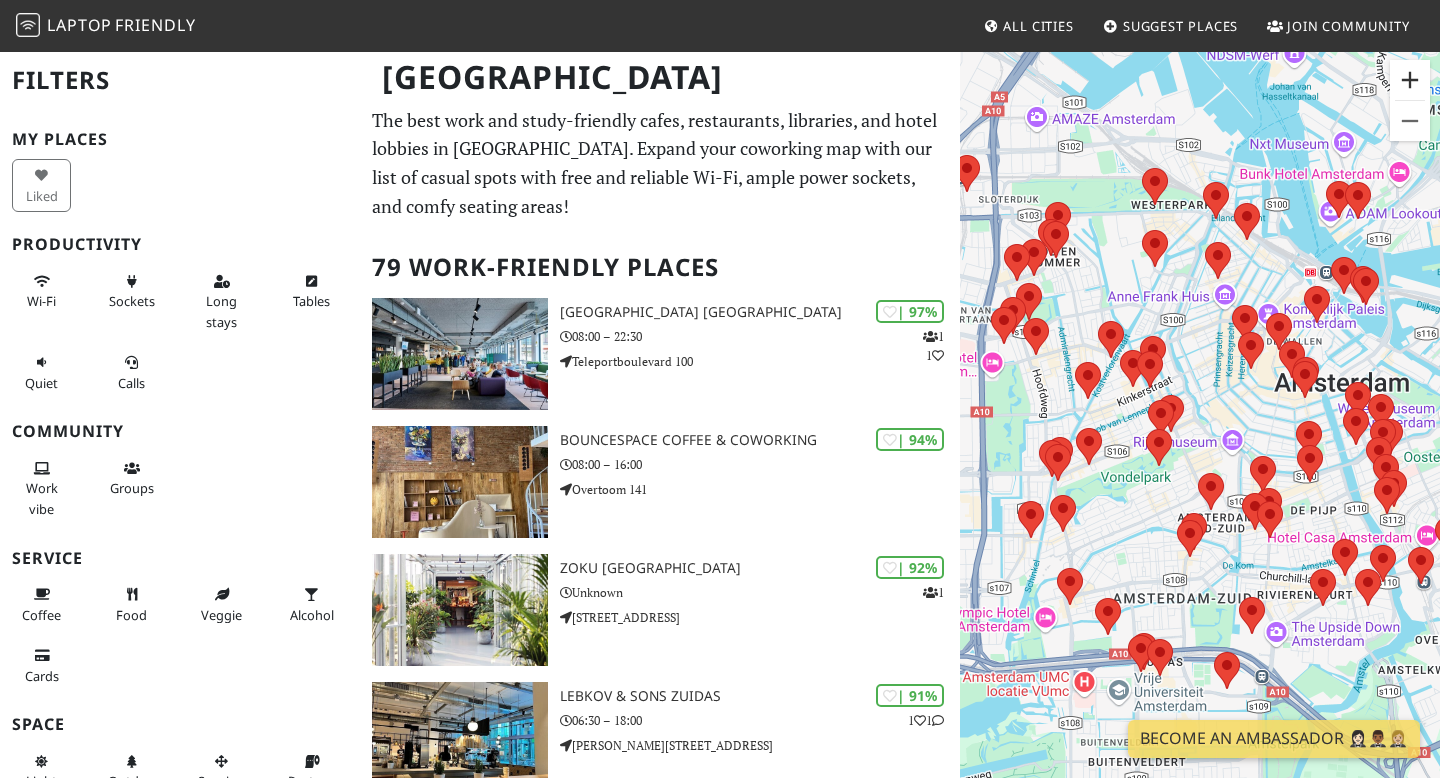 click at bounding box center [1410, 80] 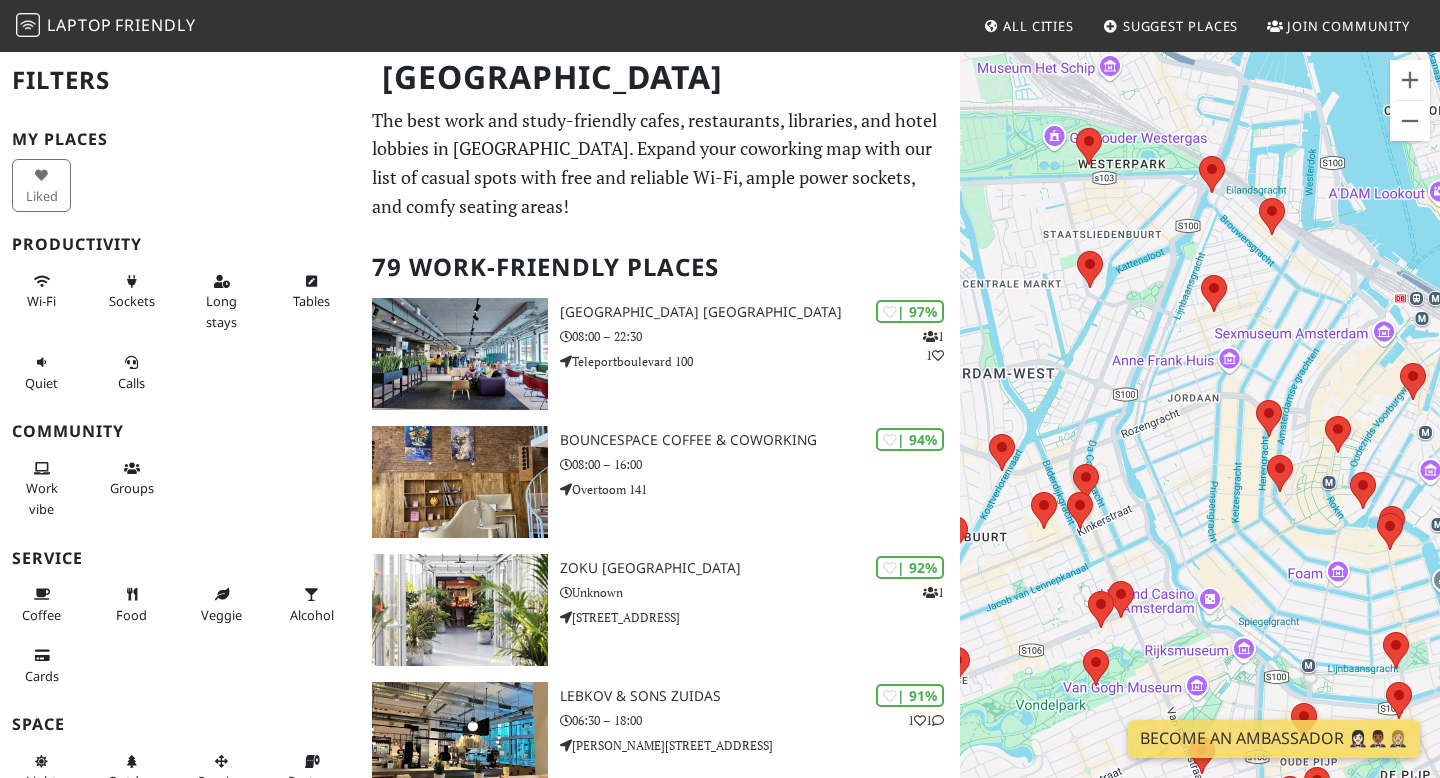 drag, startPoint x: 1142, startPoint y: 217, endPoint x: 1121, endPoint y: 413, distance: 197.1218 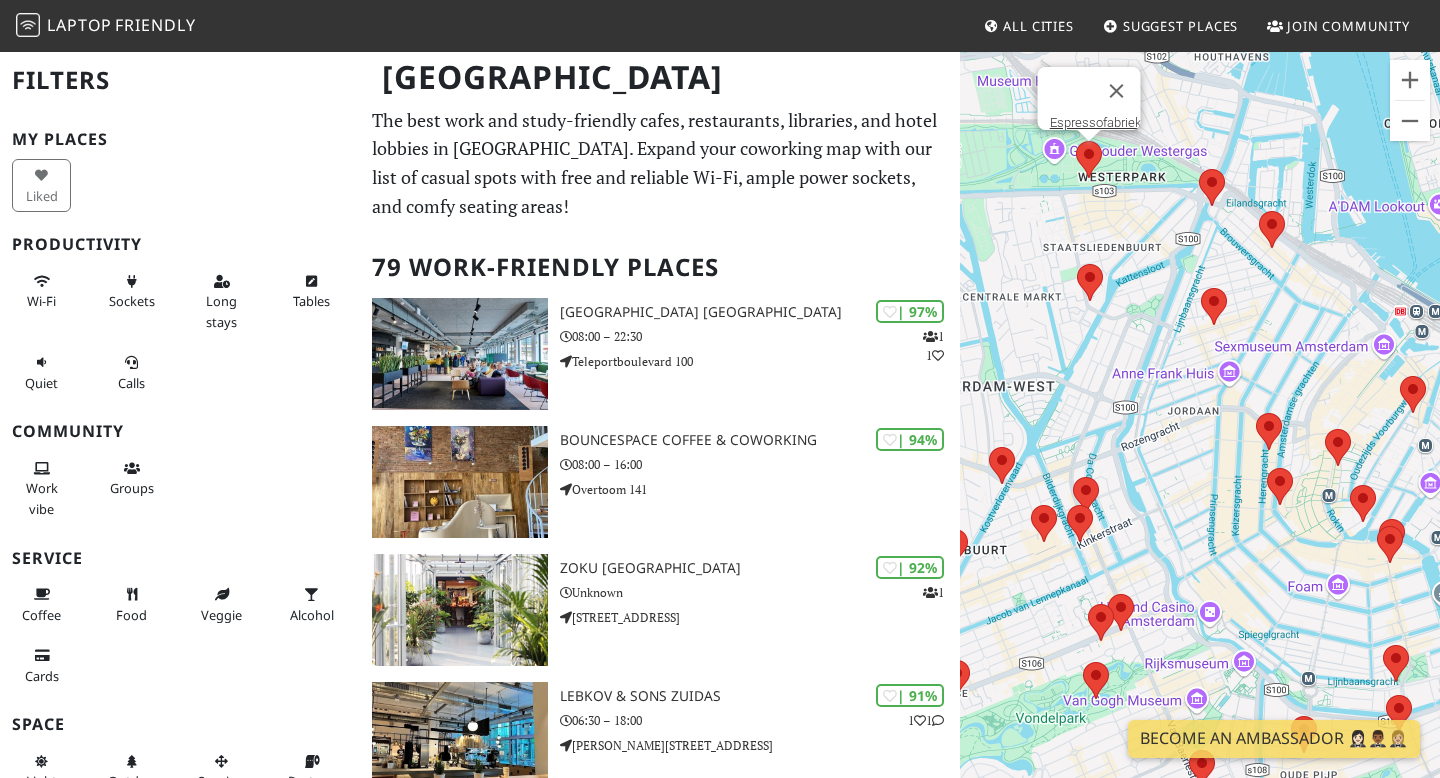 click on "To navigate, press the arrow keys. Espressofabriek" at bounding box center (1200, 439) 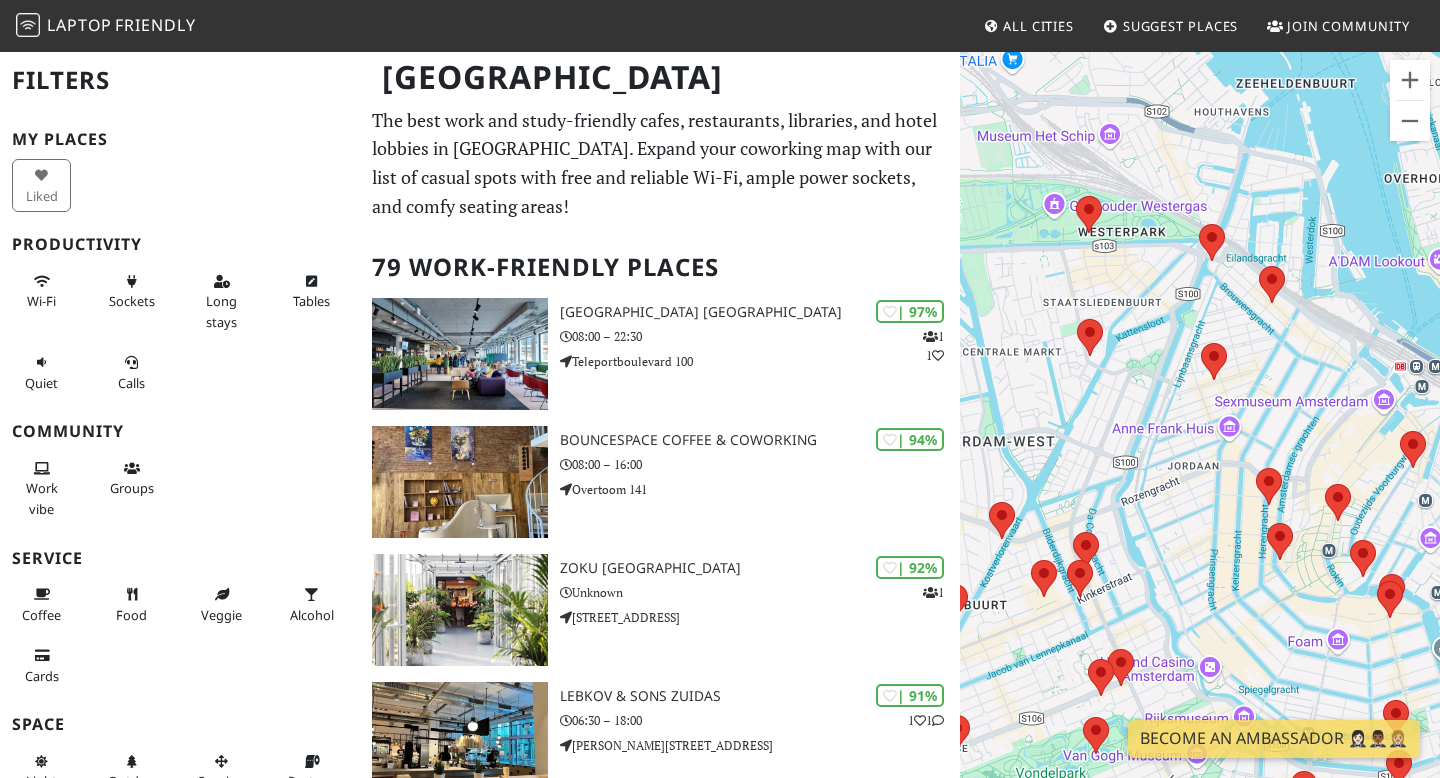 click on "To navigate, press the arrow keys." at bounding box center [1200, 439] 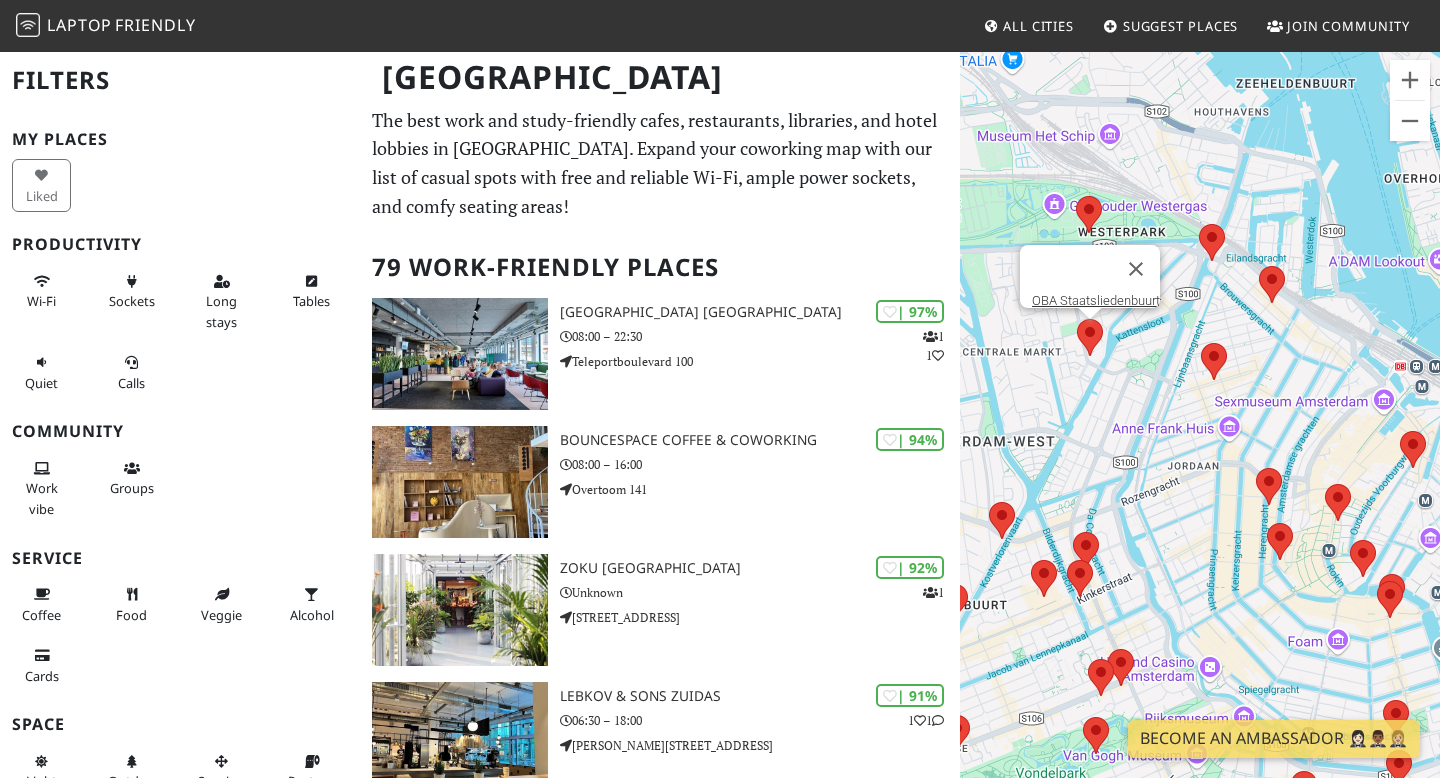 click at bounding box center [1077, 319] 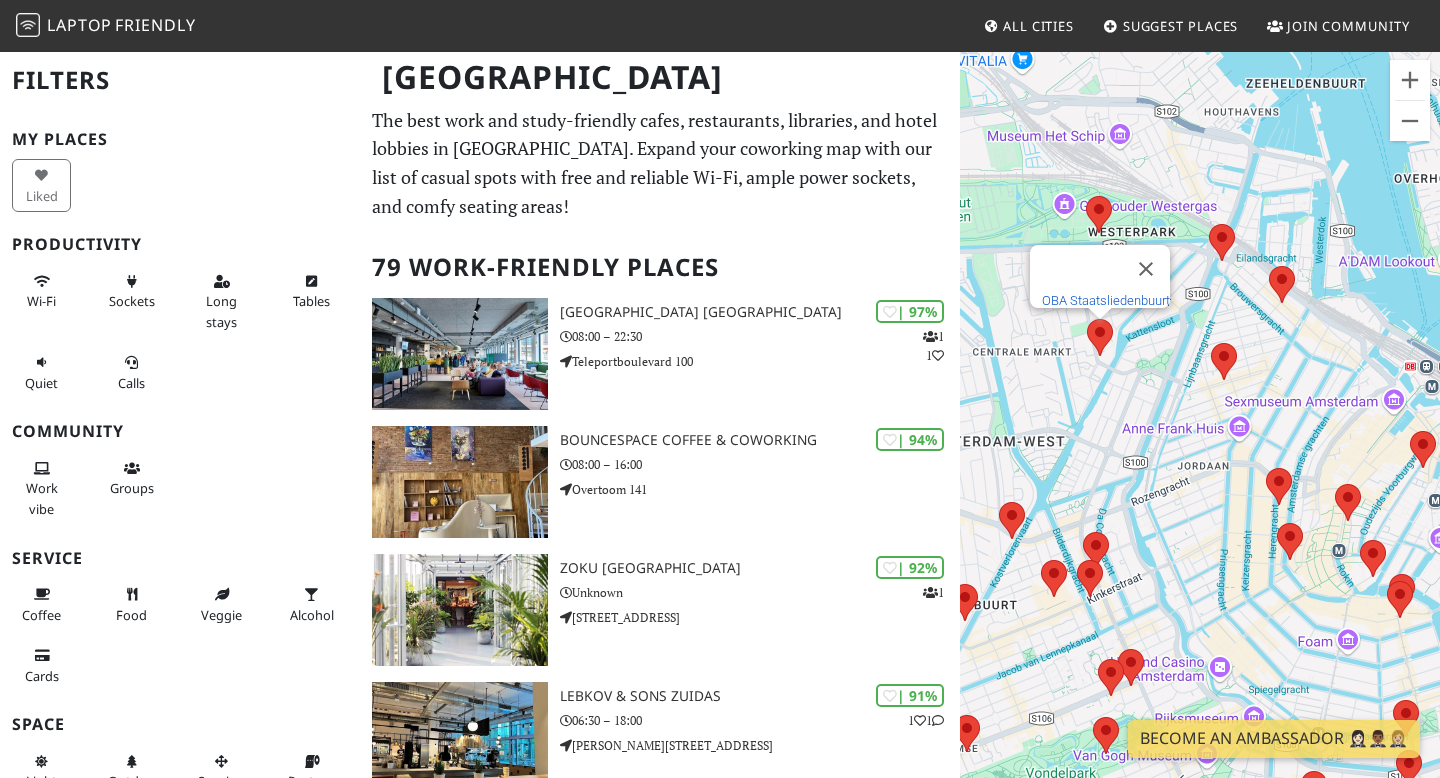 click on "OBA Staatsliedenbuurt" at bounding box center [1106, 300] 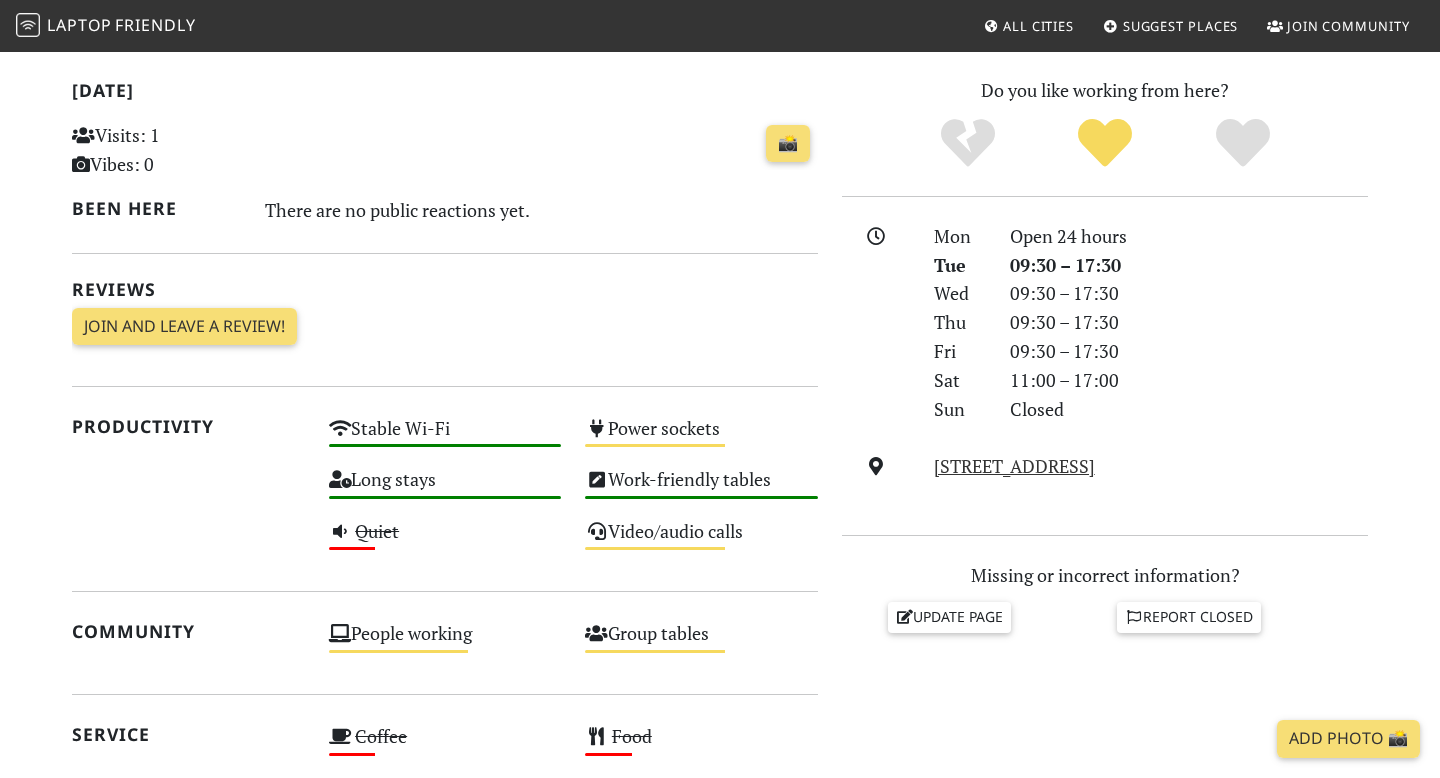 scroll, scrollTop: 0, scrollLeft: 0, axis: both 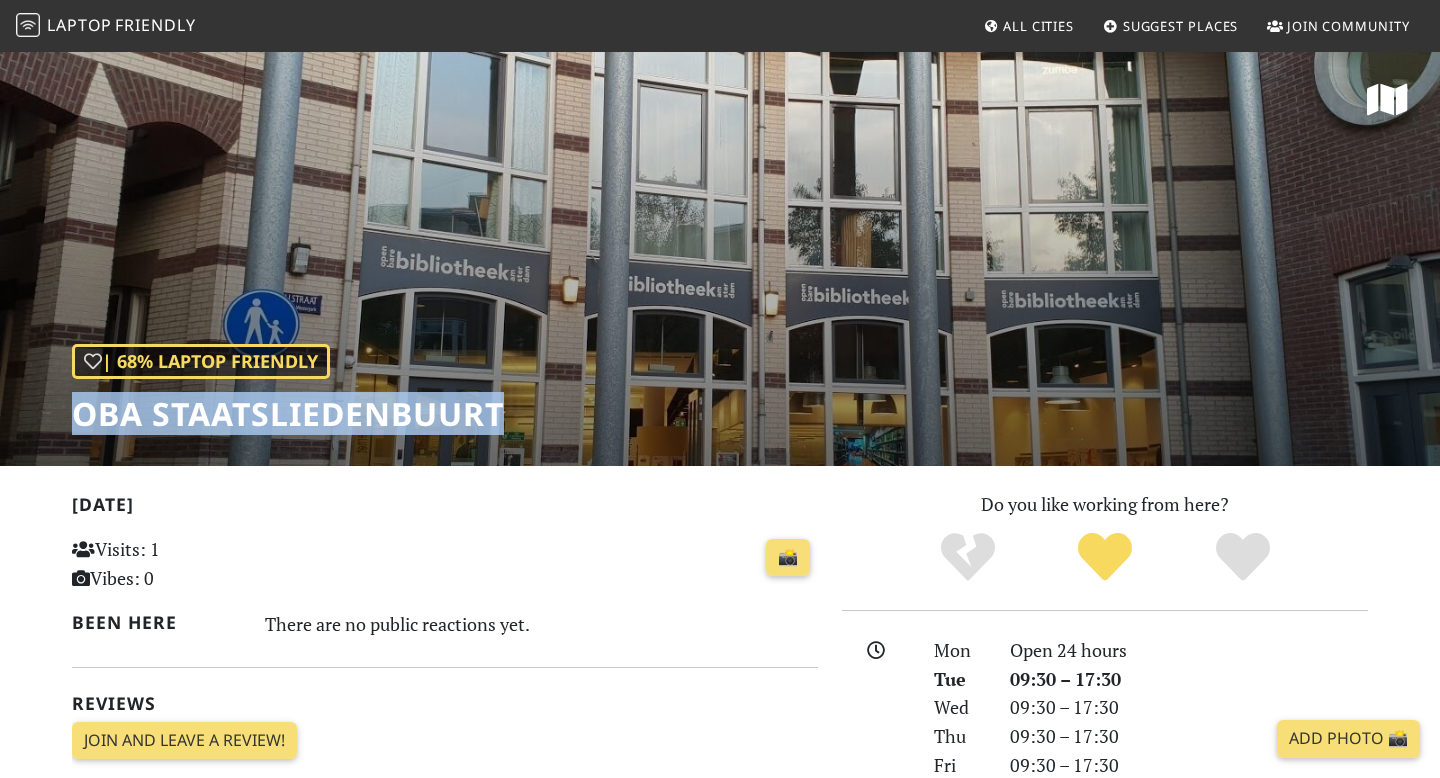 drag, startPoint x: 539, startPoint y: 411, endPoint x: 3, endPoint y: 420, distance: 536.07556 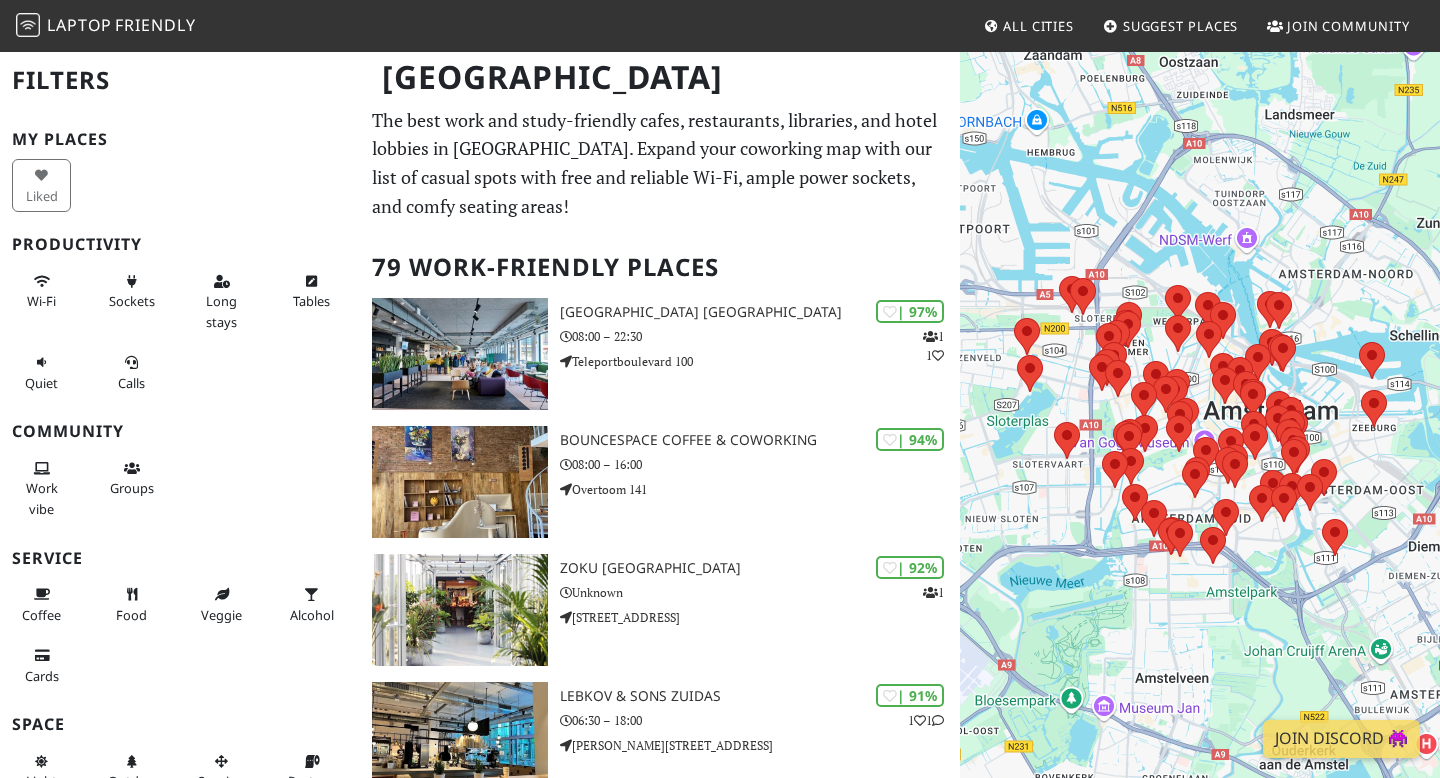 scroll, scrollTop: 0, scrollLeft: 0, axis: both 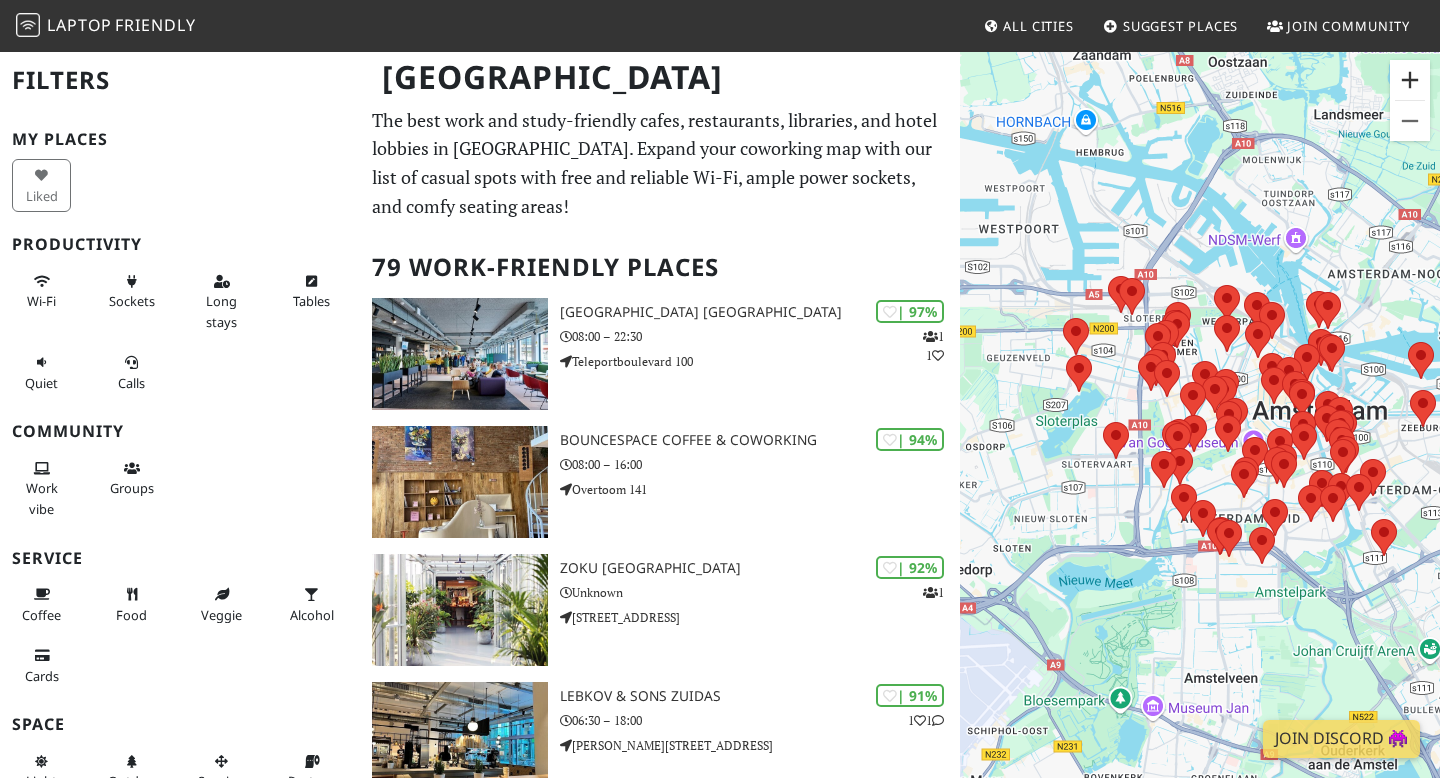 click at bounding box center (1410, 80) 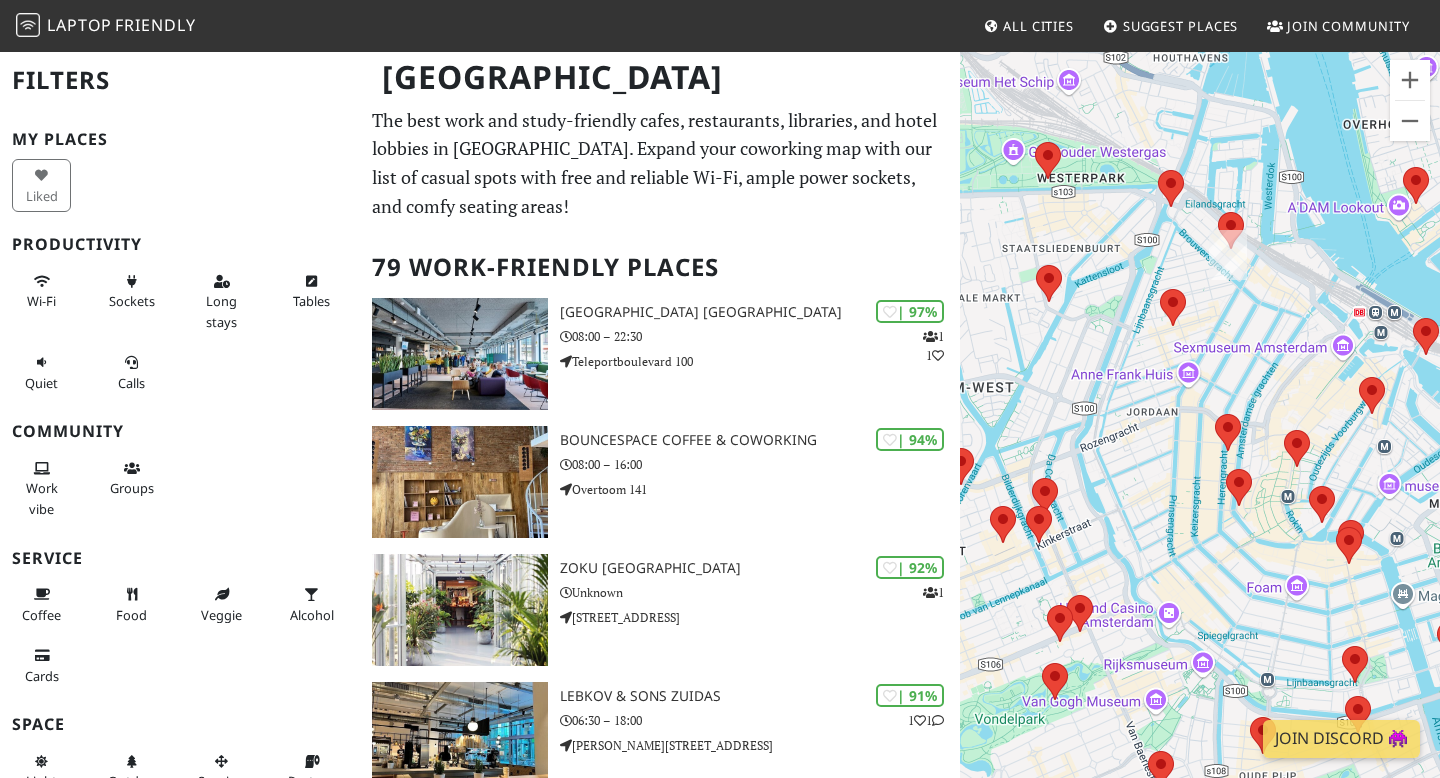 drag, startPoint x: 1291, startPoint y: 248, endPoint x: 1057, endPoint y: 470, distance: 322.5523 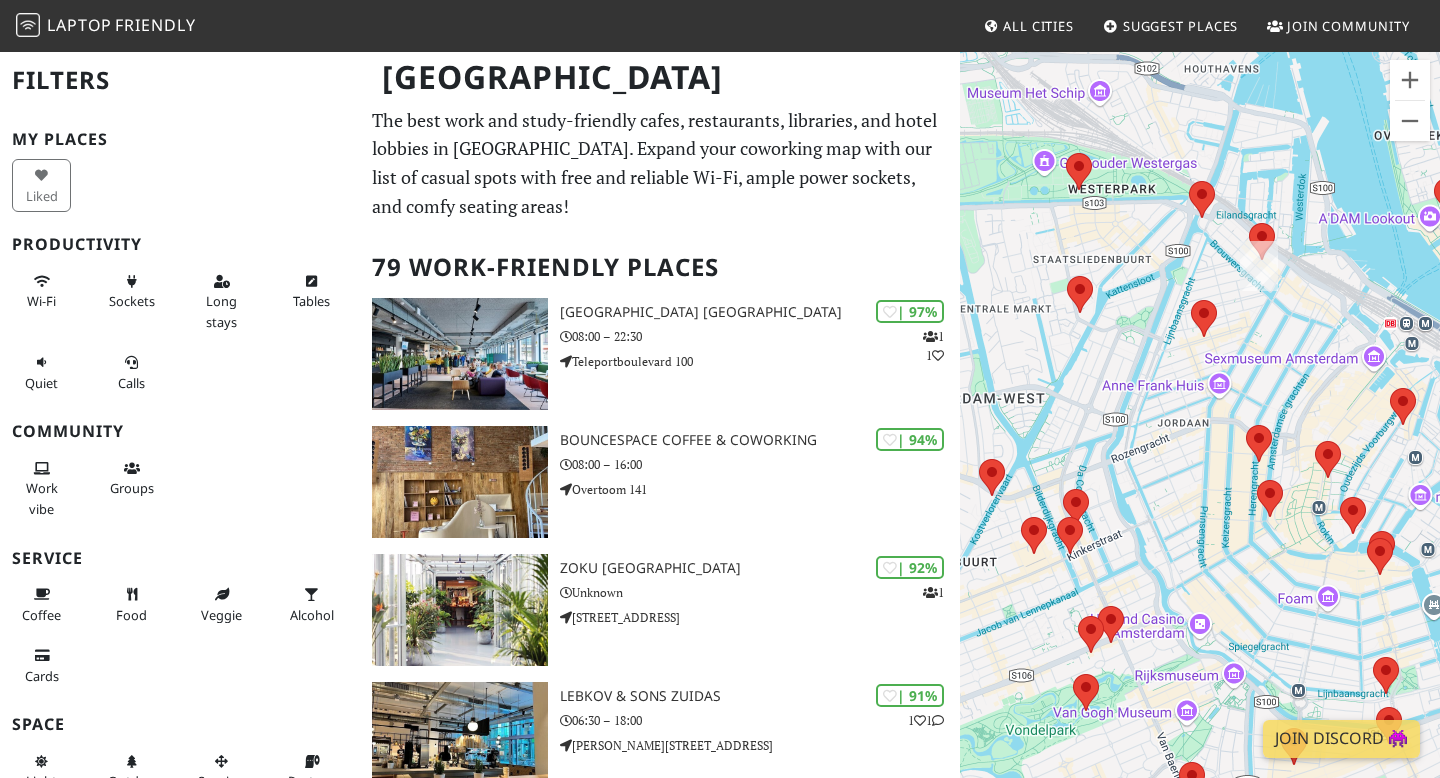 click at bounding box center [1262, 241] 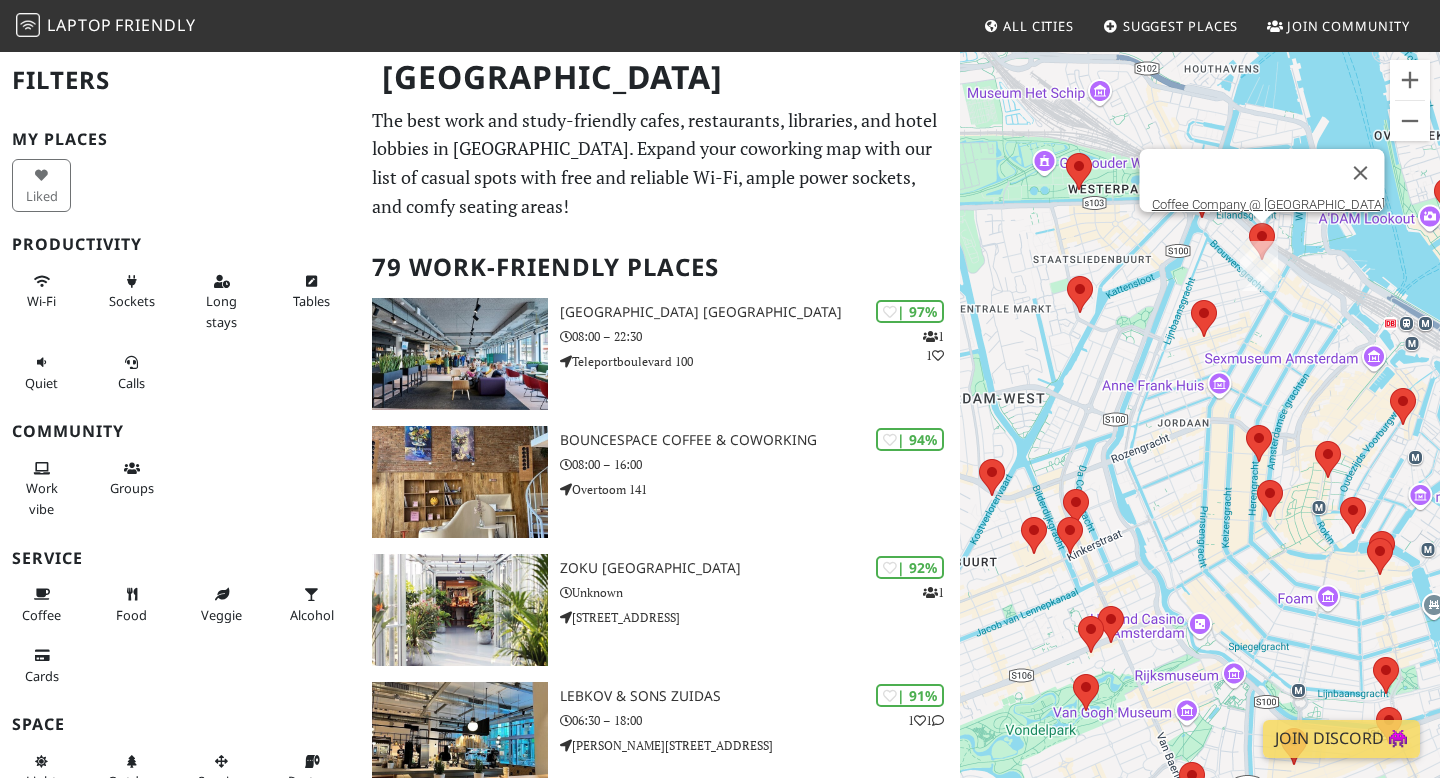 click at bounding box center [1249, 223] 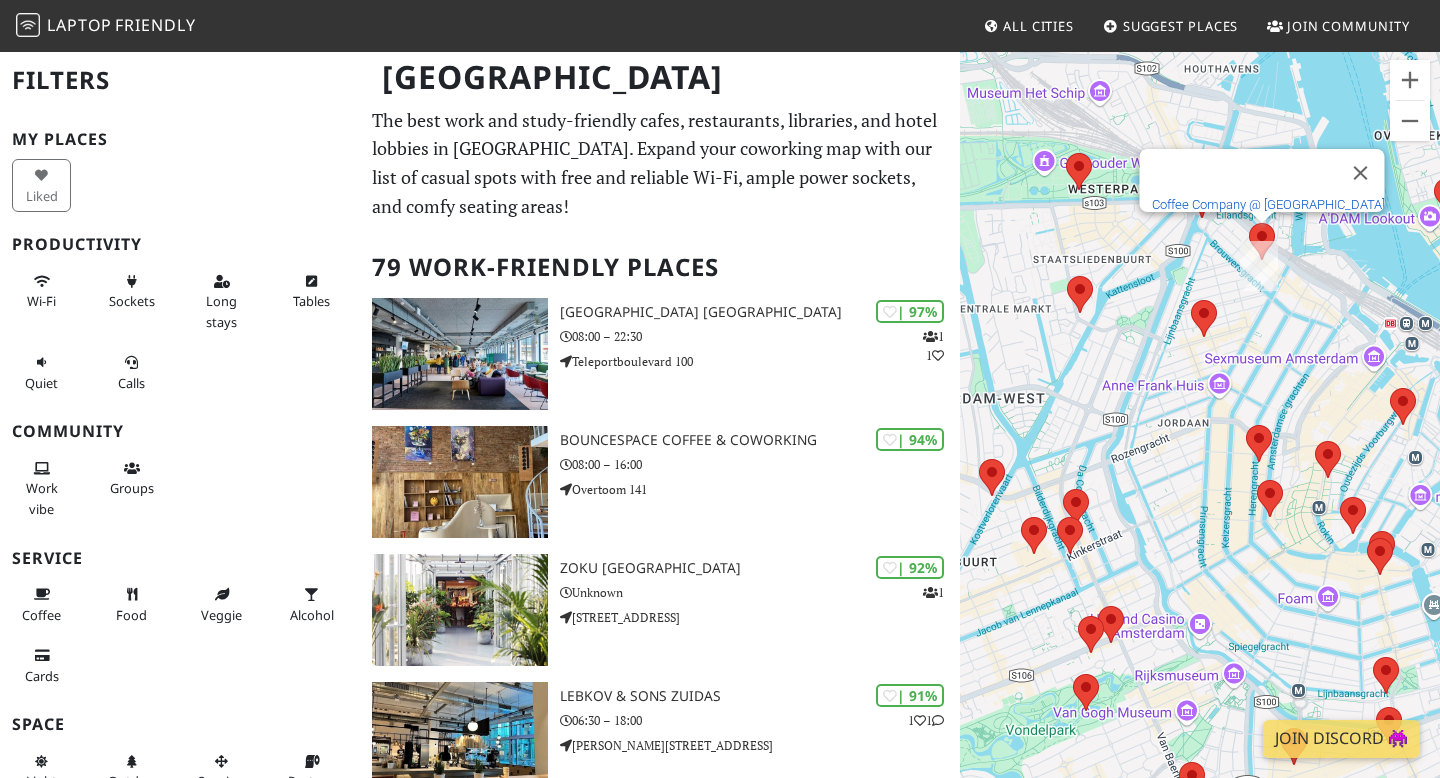 click on "Coffee Company @ Haarlemmerdijk" at bounding box center [1268, 204] 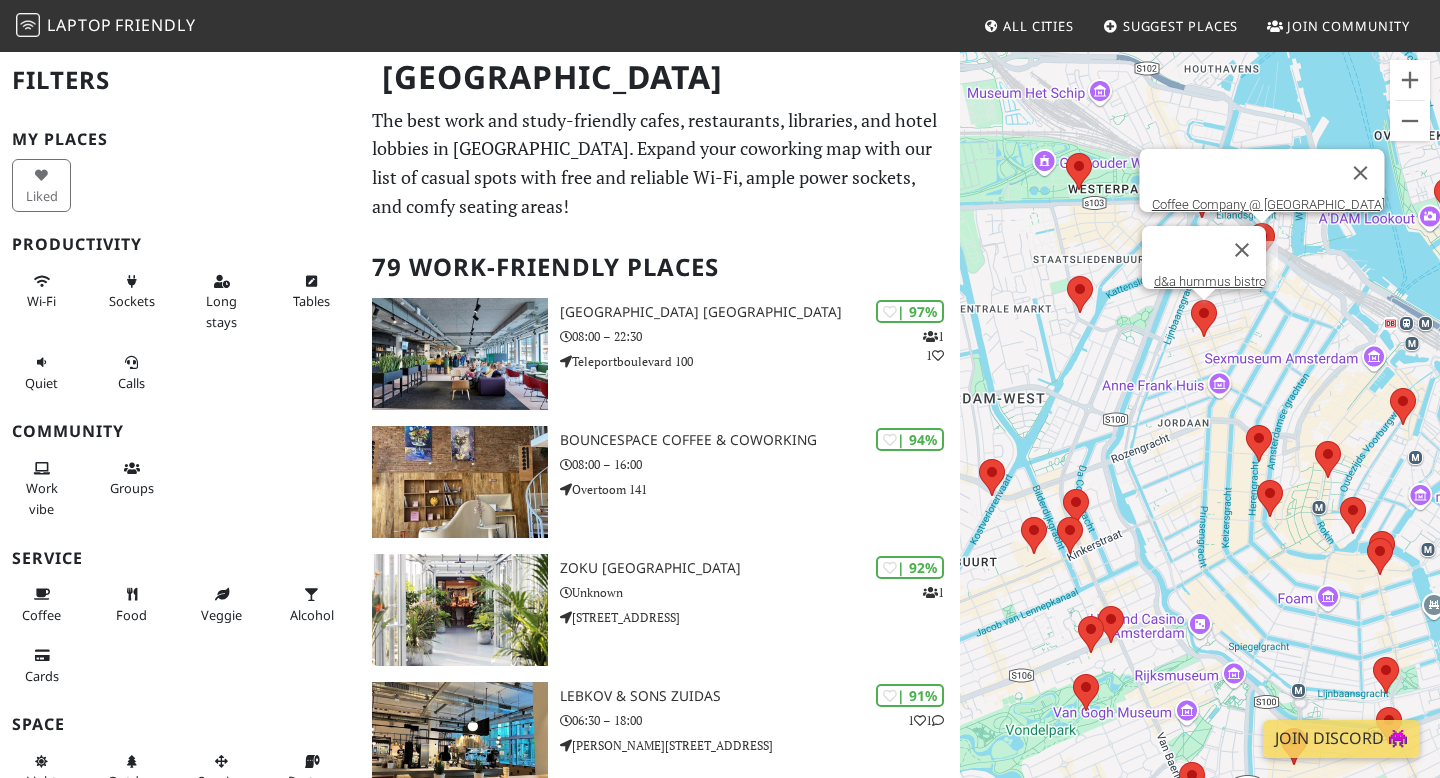 click at bounding box center (1191, 300) 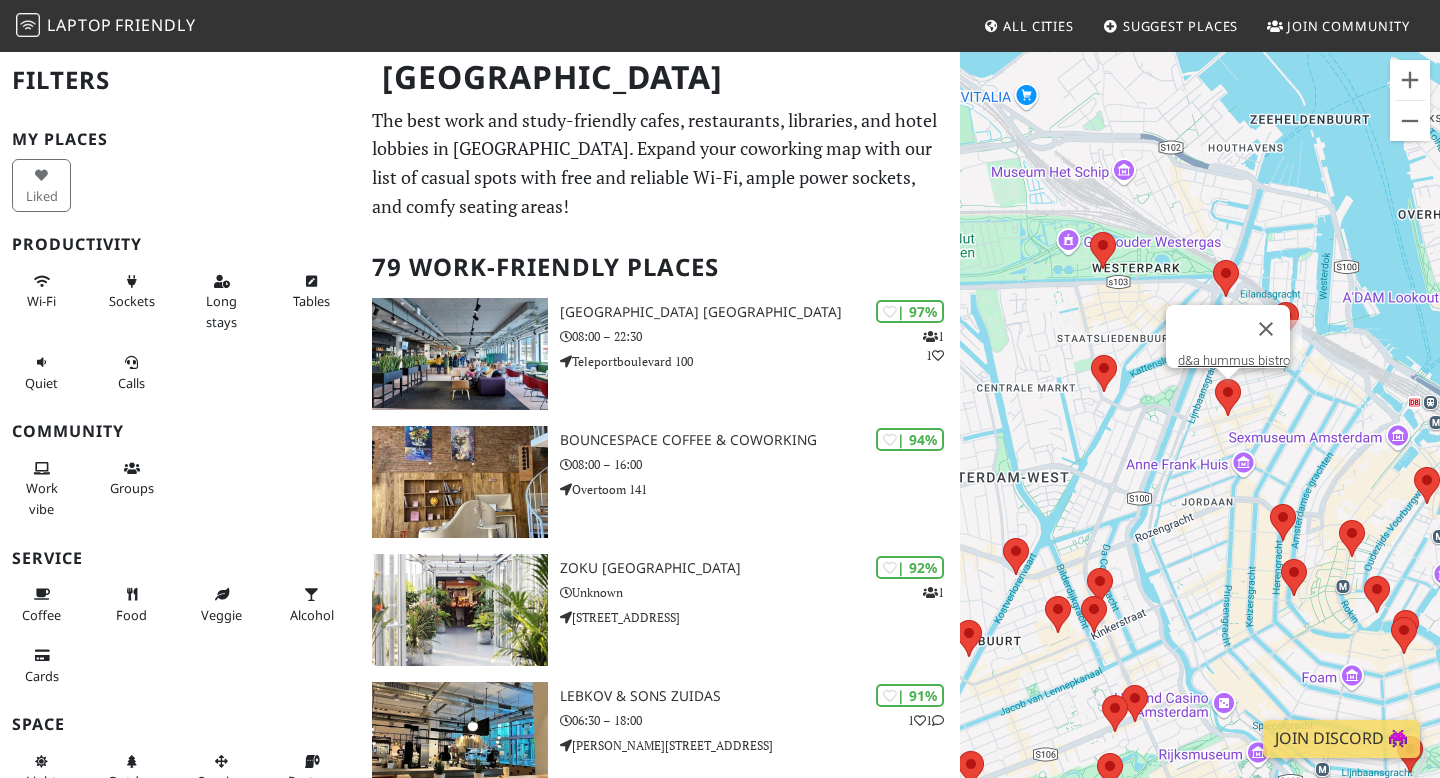 click on "To navigate, press the arrow keys. d&a hummus bistro" at bounding box center [1200, 439] 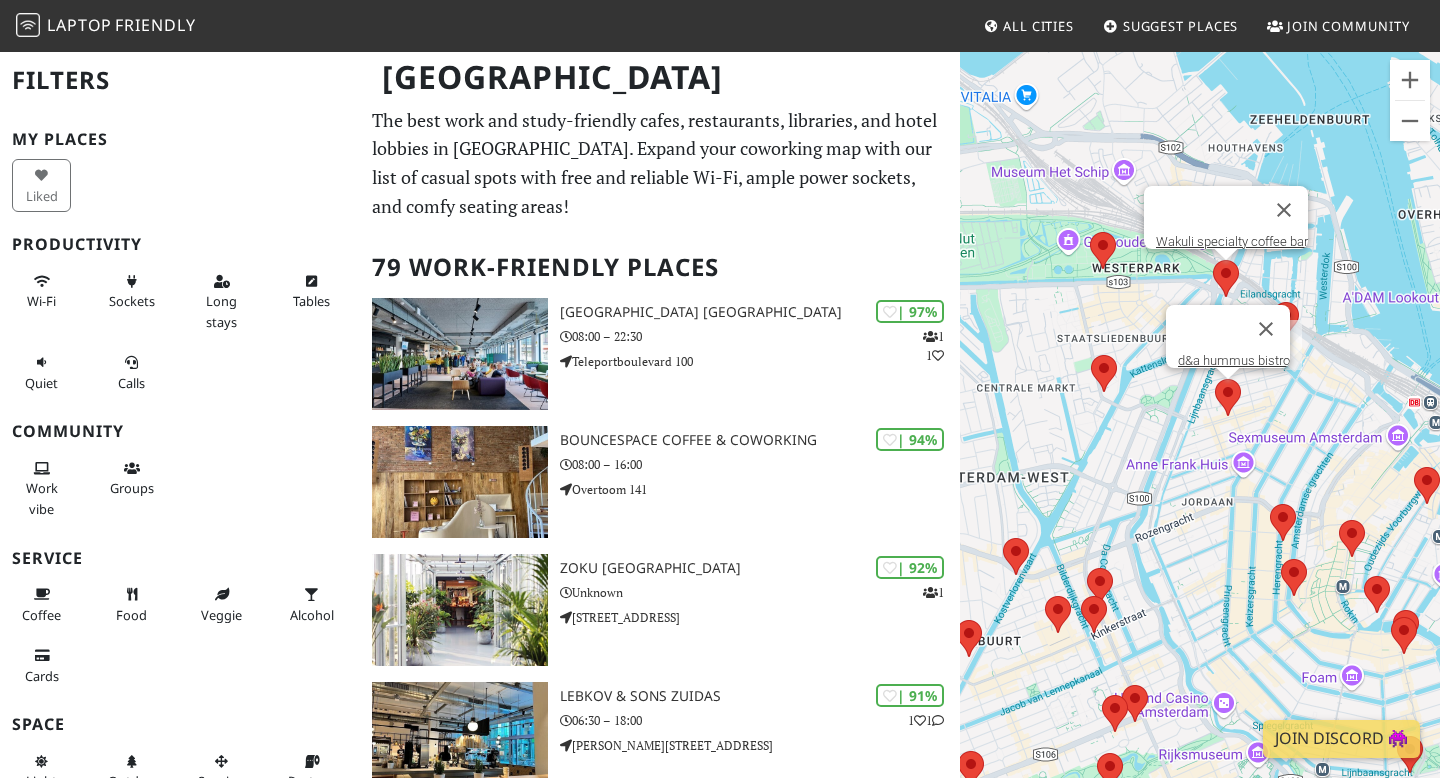click at bounding box center [1213, 260] 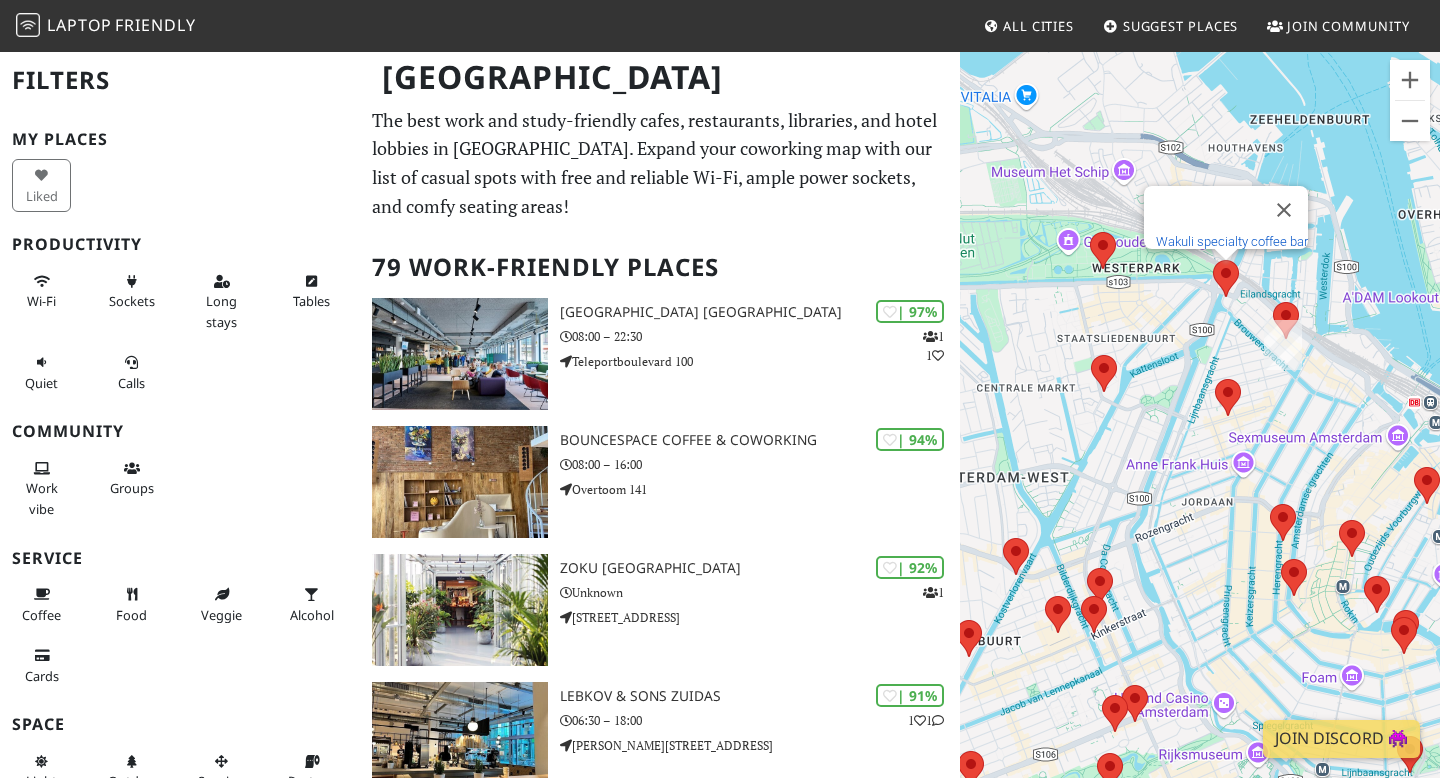 click on "Wakuli specialty coffee bar" at bounding box center (1232, 241) 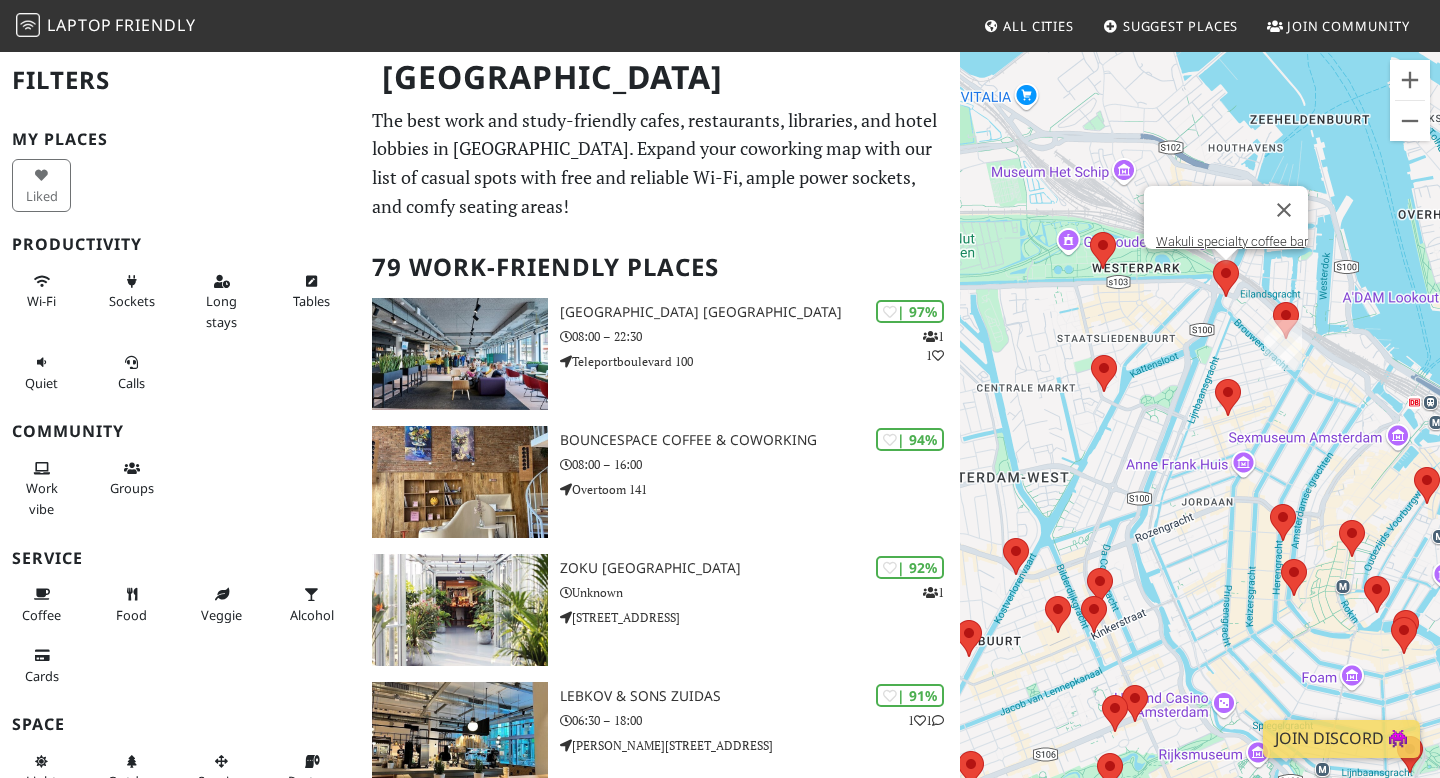 click at bounding box center [1104, 373] 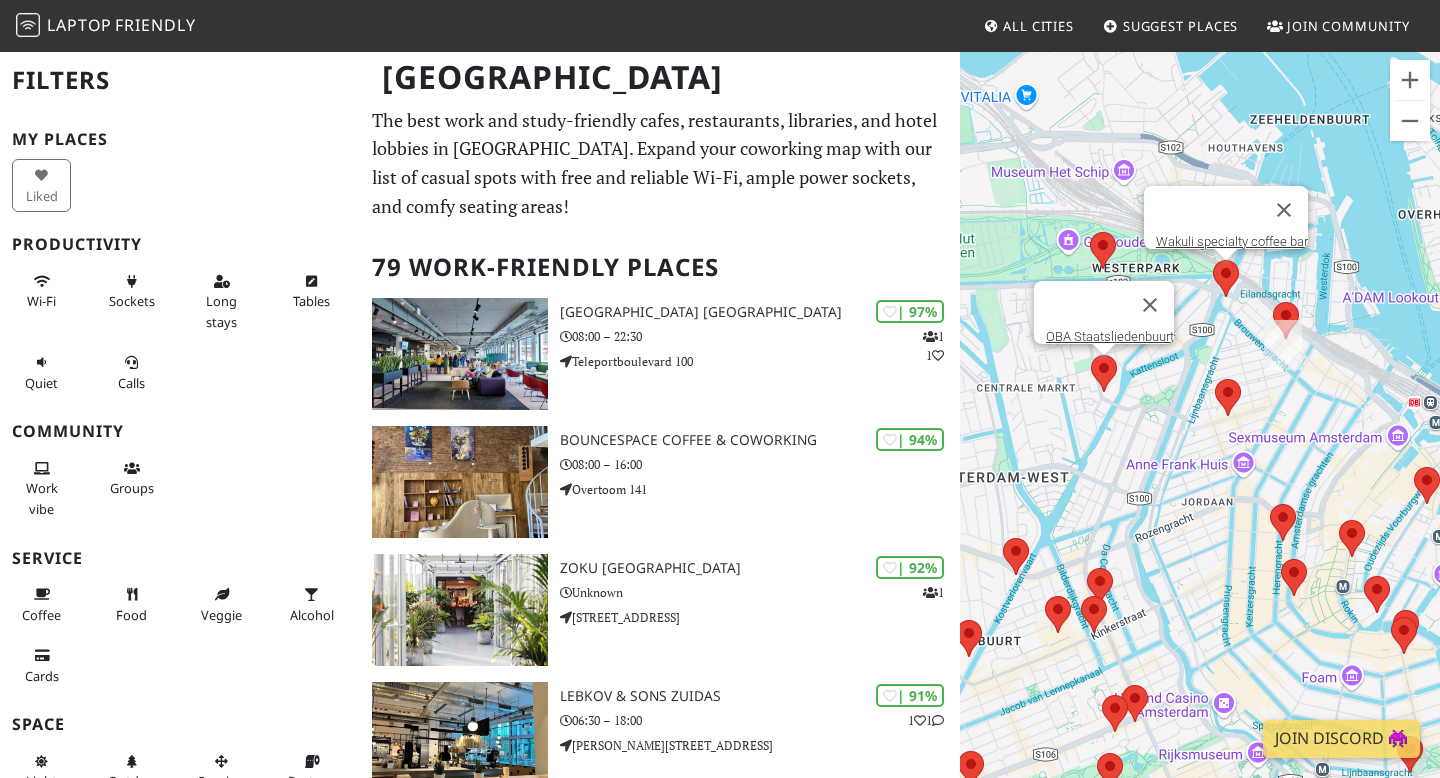 click at bounding box center [1091, 355] 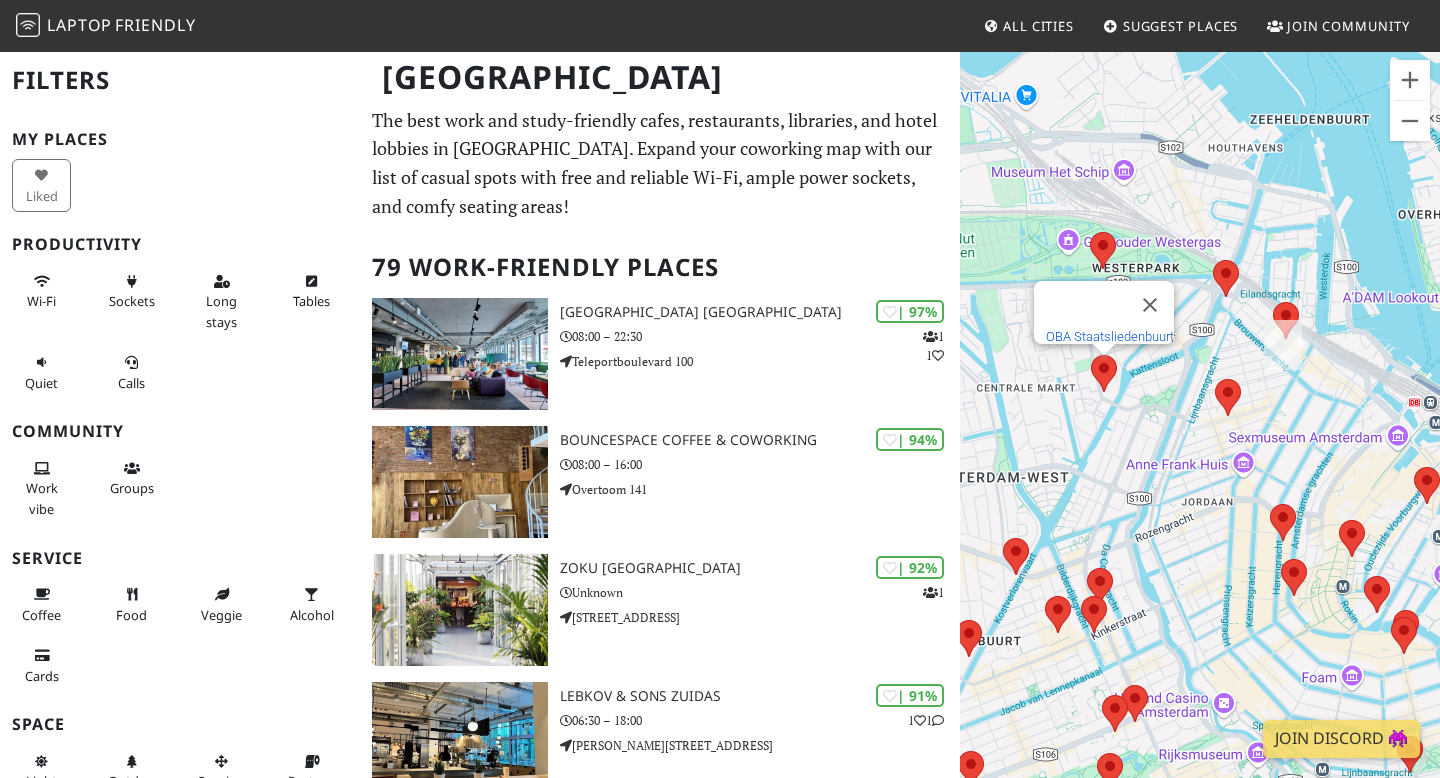 click on "OBA Staatsliedenbuurt" at bounding box center [1110, 336] 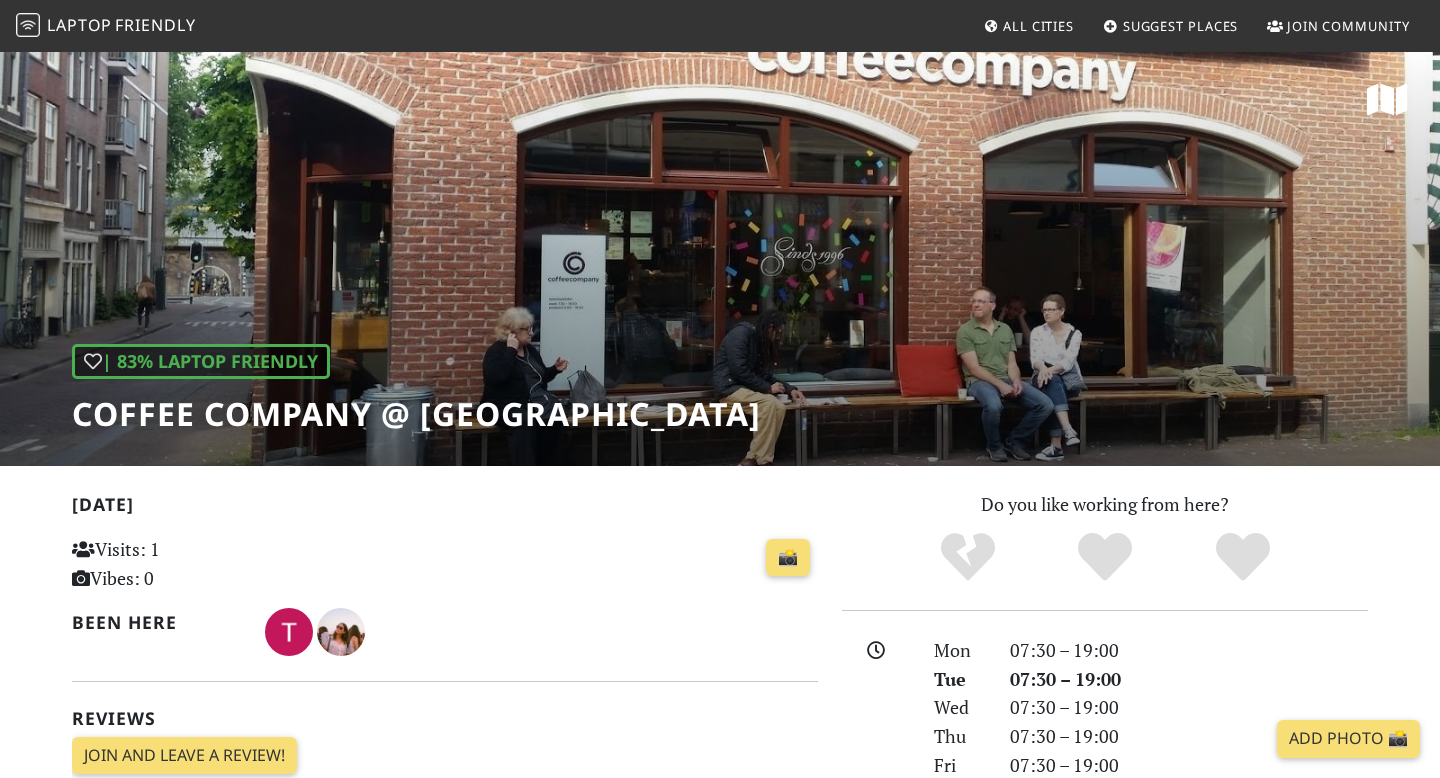 scroll, scrollTop: 0, scrollLeft: 0, axis: both 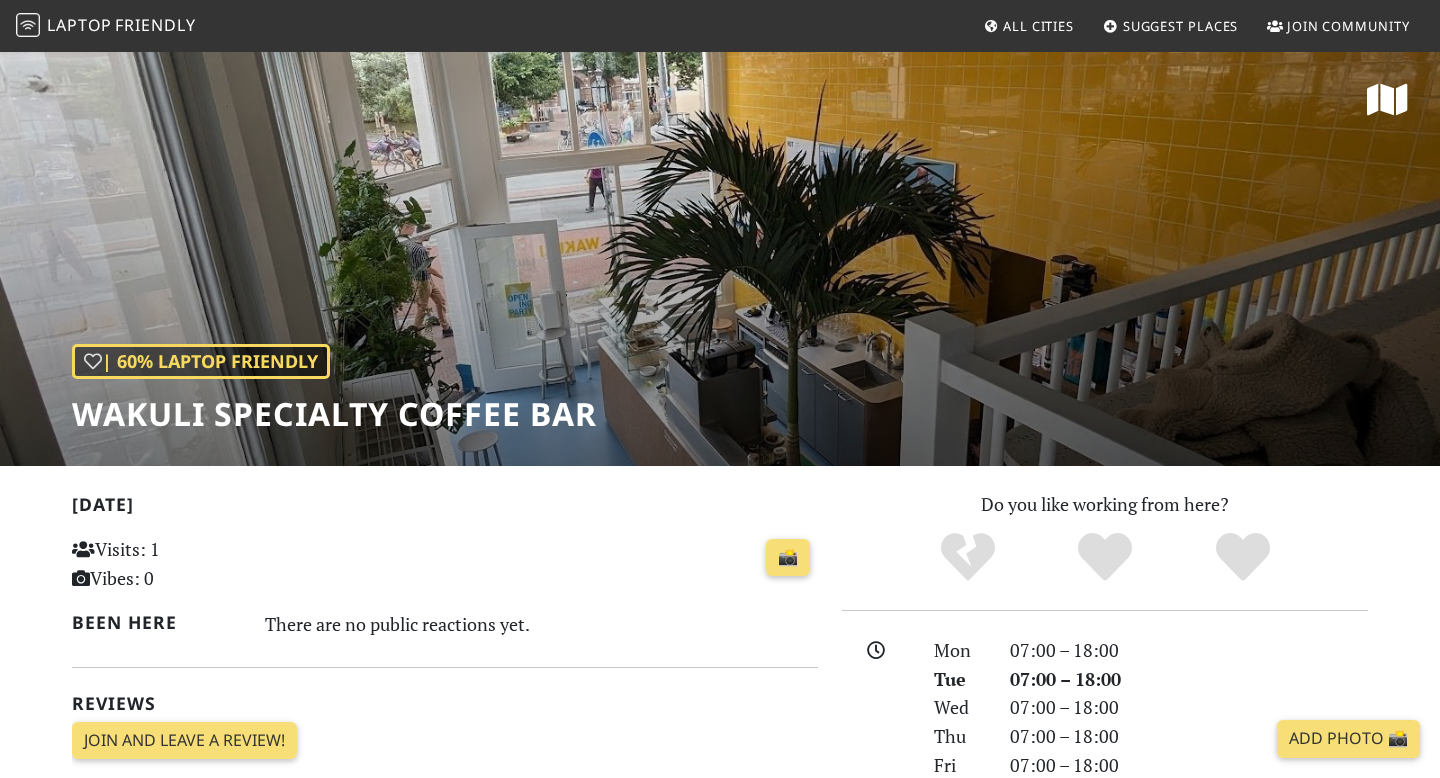 click on "| 60% Laptop Friendly
Wakuli specialty coffee bar" at bounding box center (720, 258) 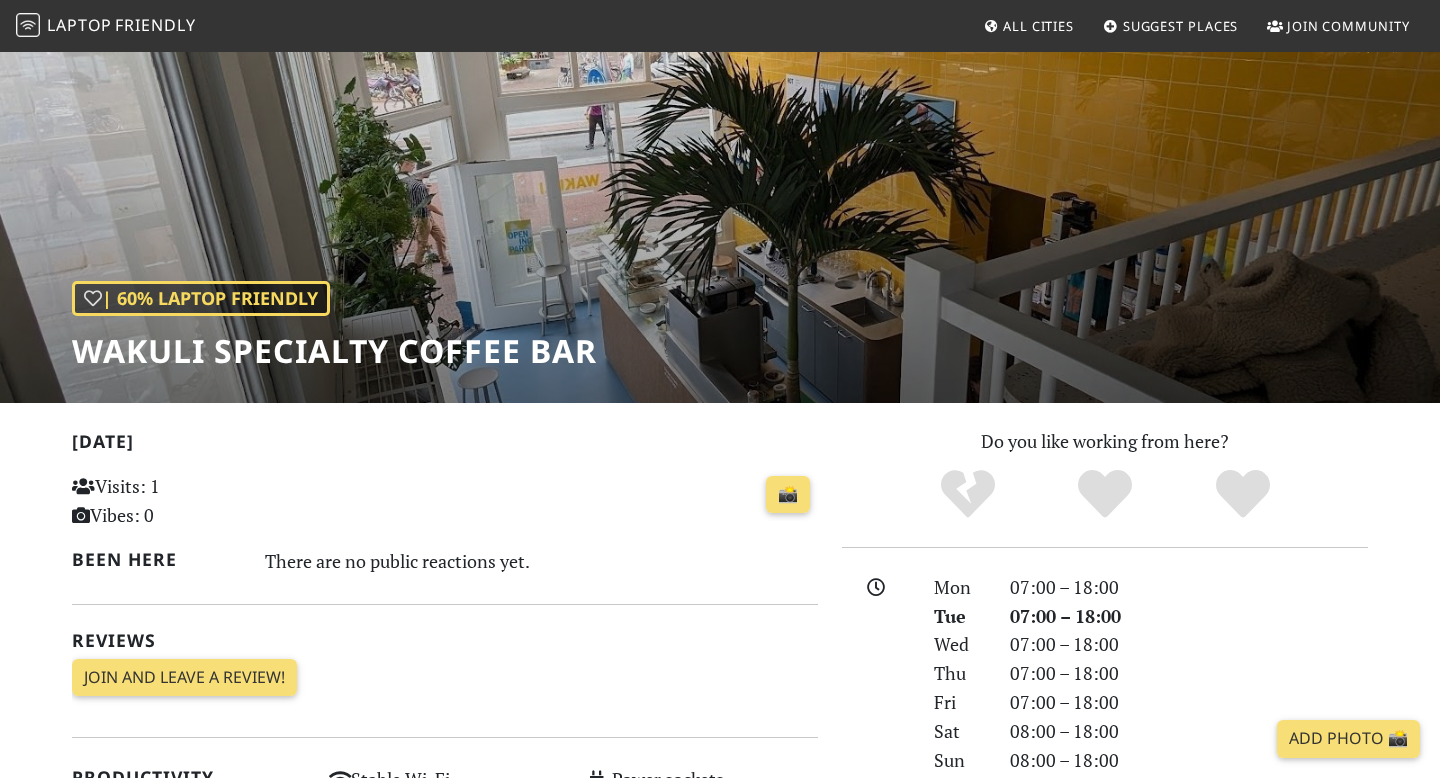 scroll, scrollTop: 0, scrollLeft: 0, axis: both 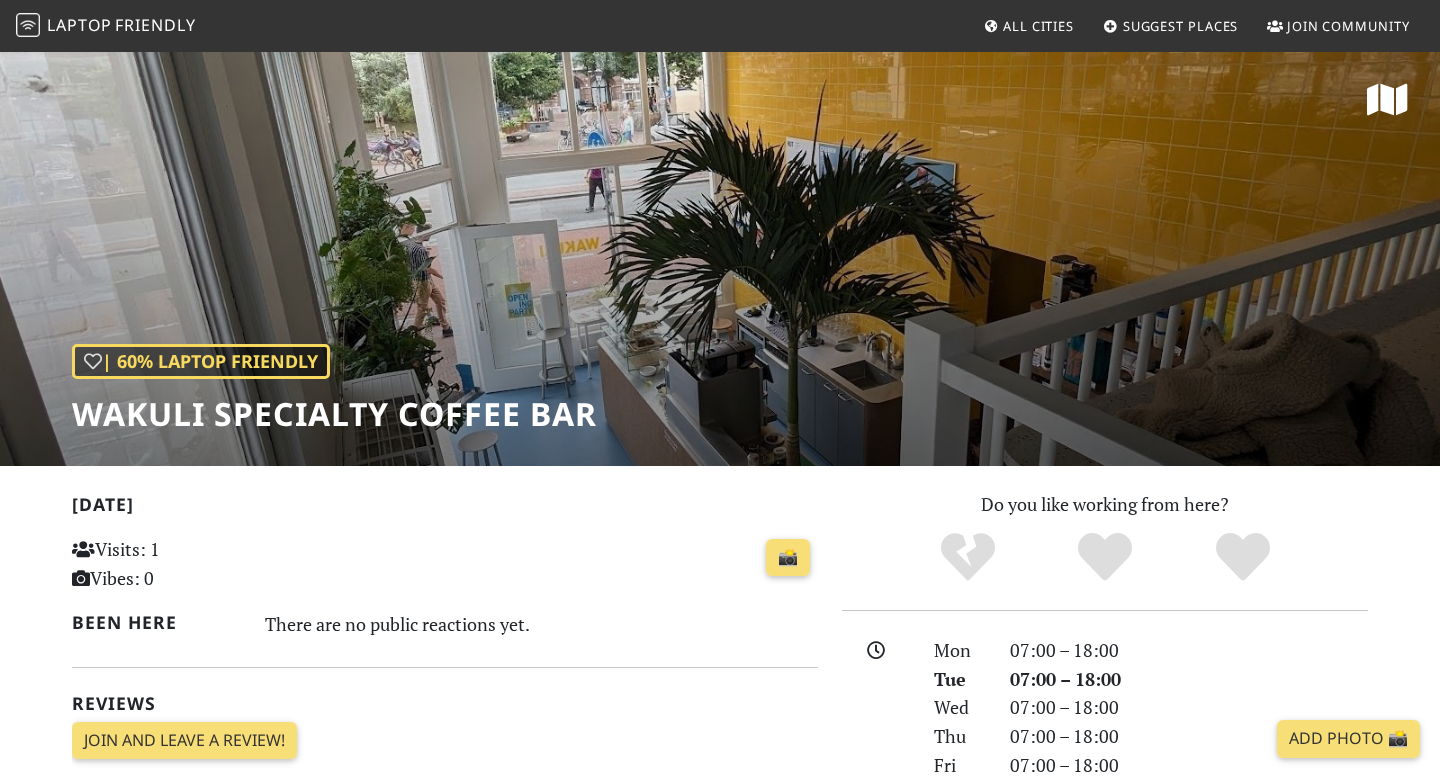 click on "| 60% Laptop Friendly
Wakuli specialty coffee bar" at bounding box center [720, 258] 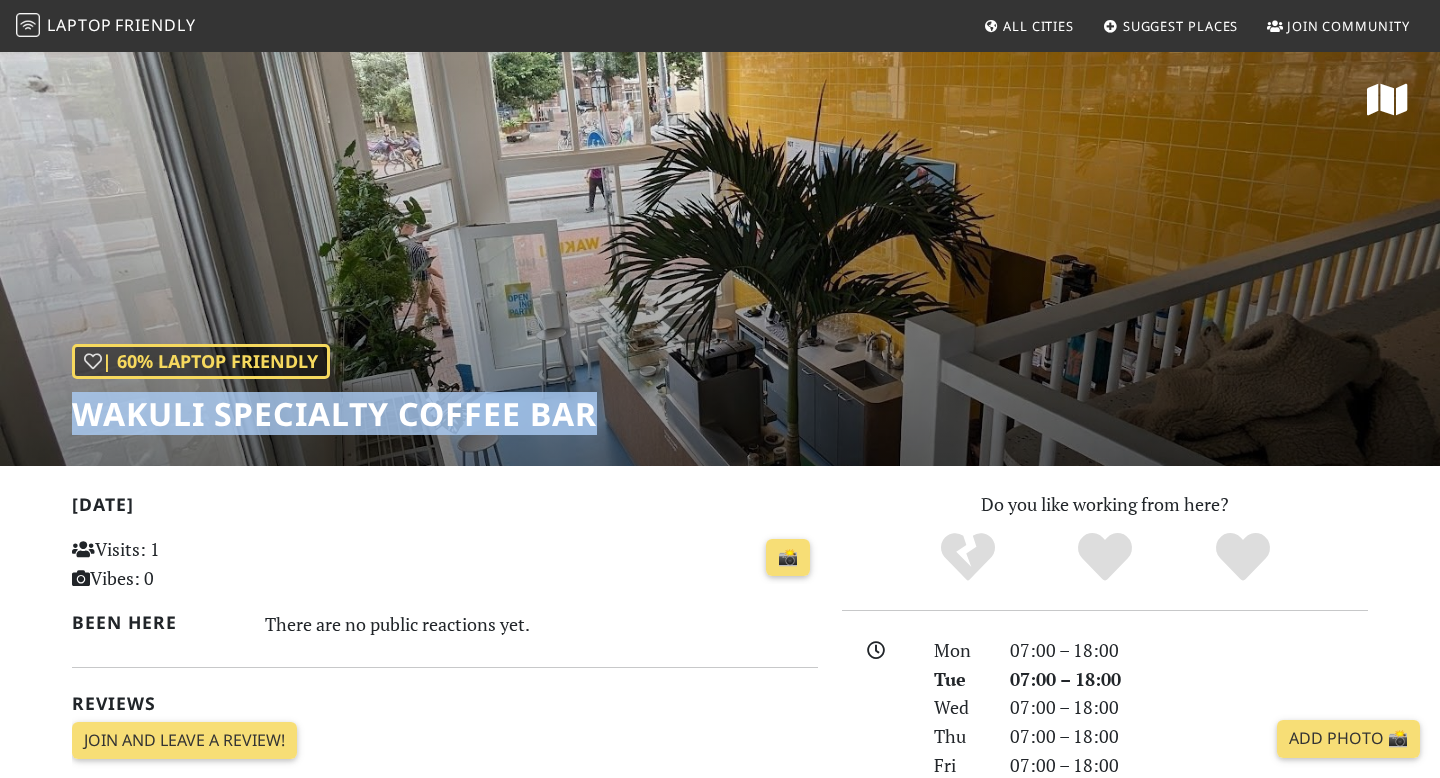 drag, startPoint x: 602, startPoint y: 455, endPoint x: 64, endPoint y: 399, distance: 540.9066 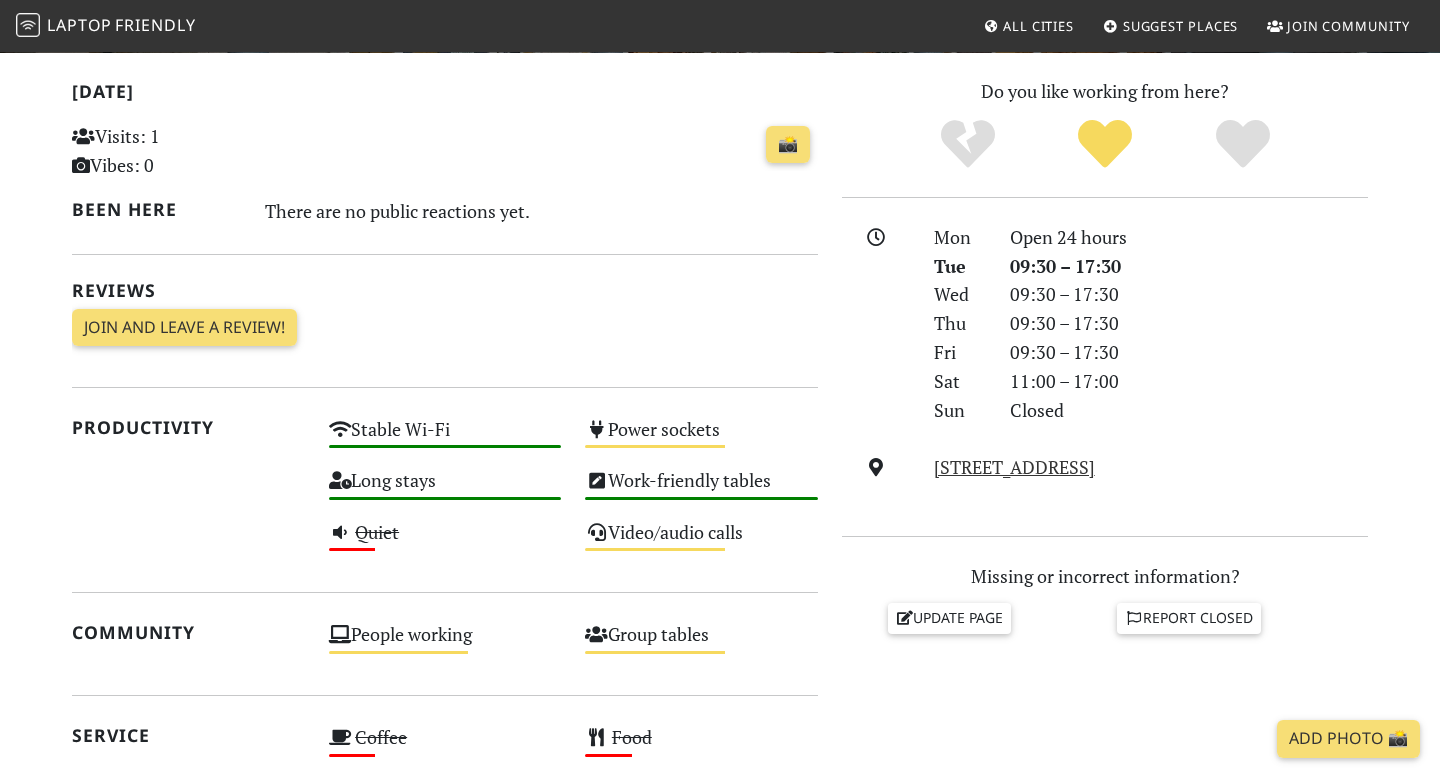 scroll, scrollTop: 415, scrollLeft: 0, axis: vertical 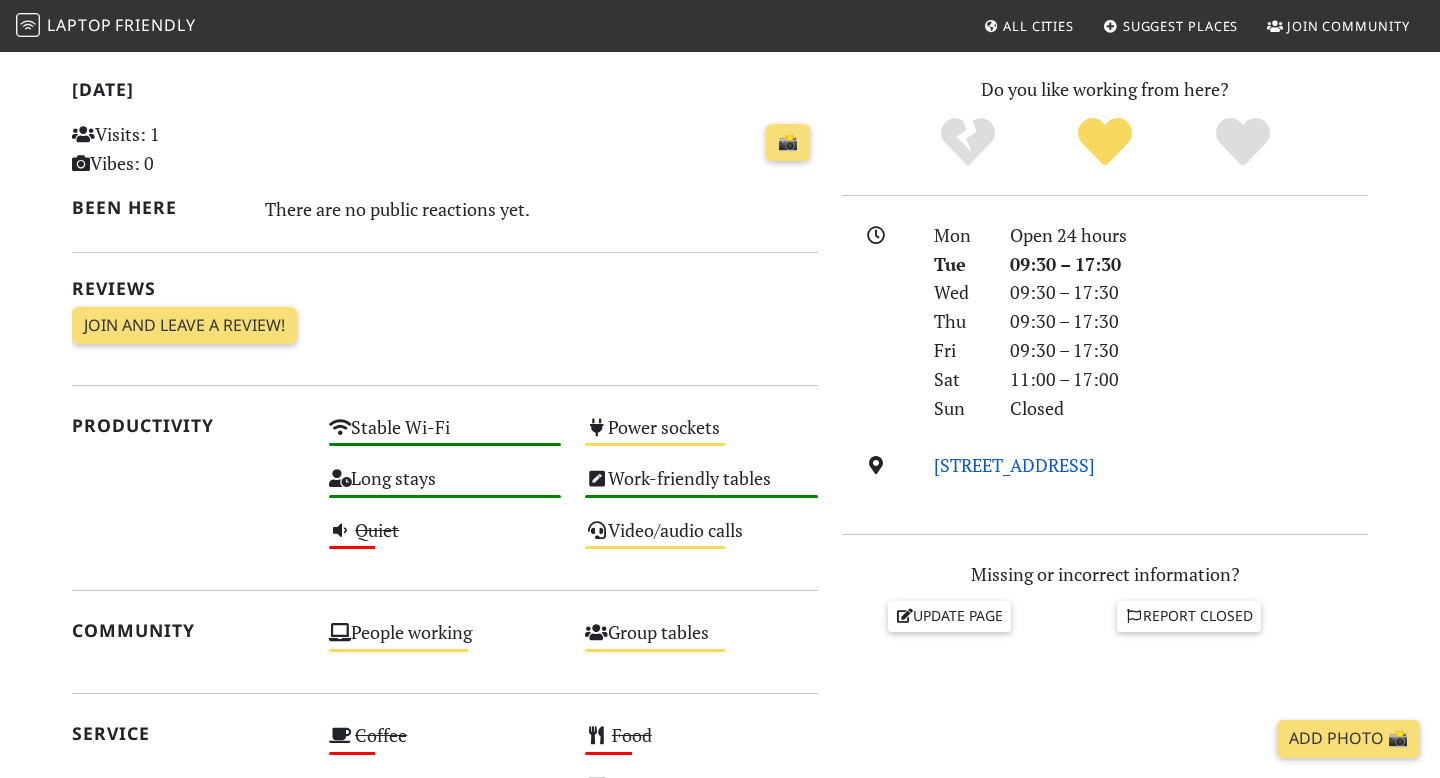 click on "[STREET_ADDRESS]" at bounding box center (1014, 465) 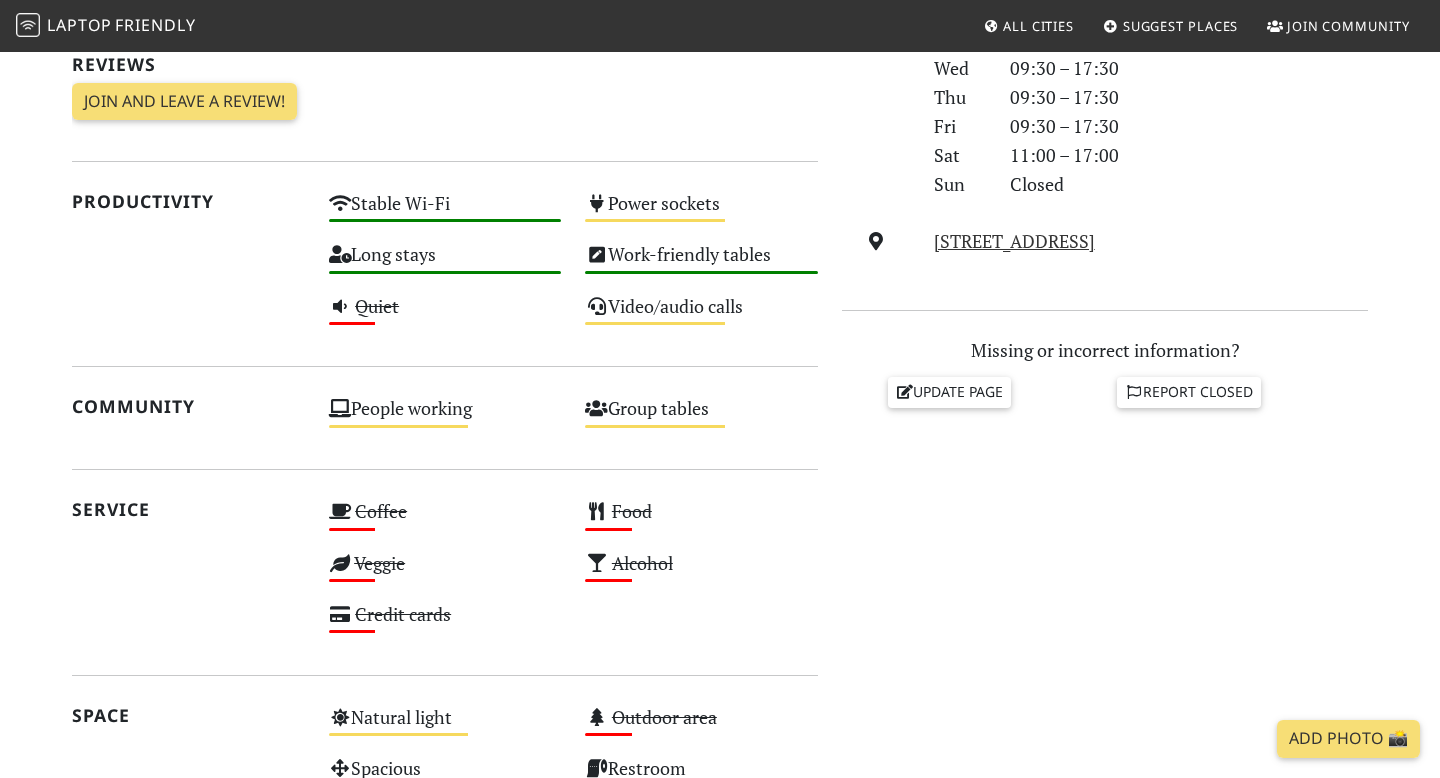 scroll, scrollTop: 0, scrollLeft: 0, axis: both 